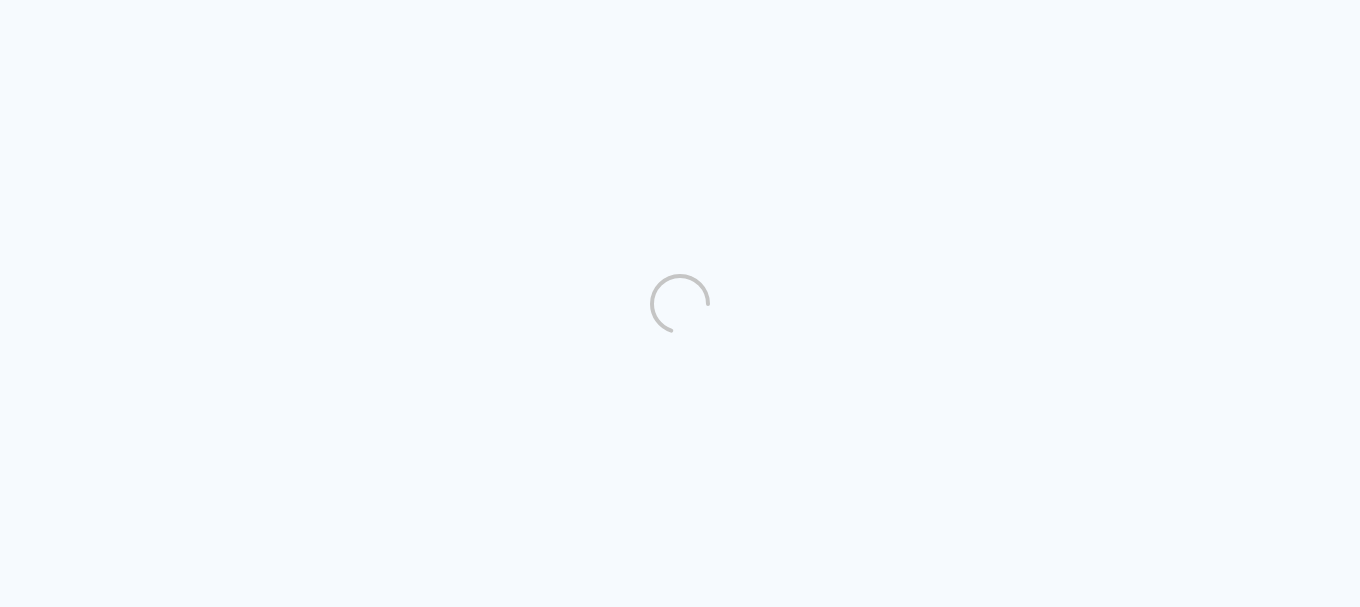scroll, scrollTop: 0, scrollLeft: 0, axis: both 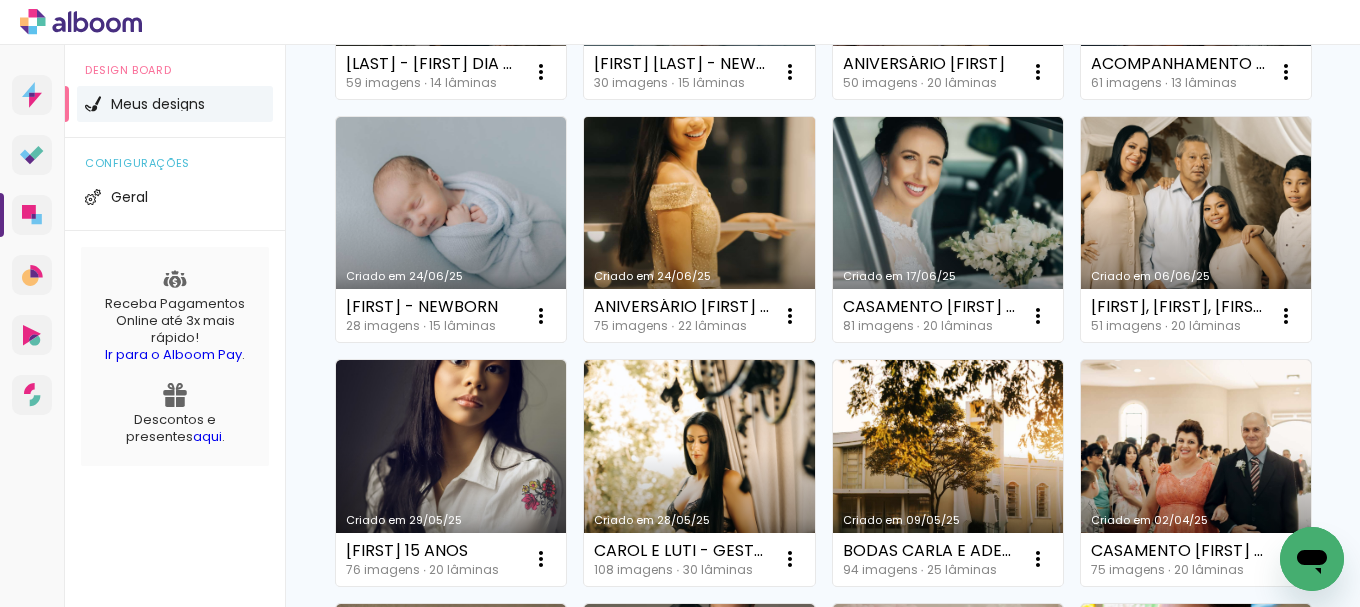 click on "Criado em 24/06/25" at bounding box center [699, 230] 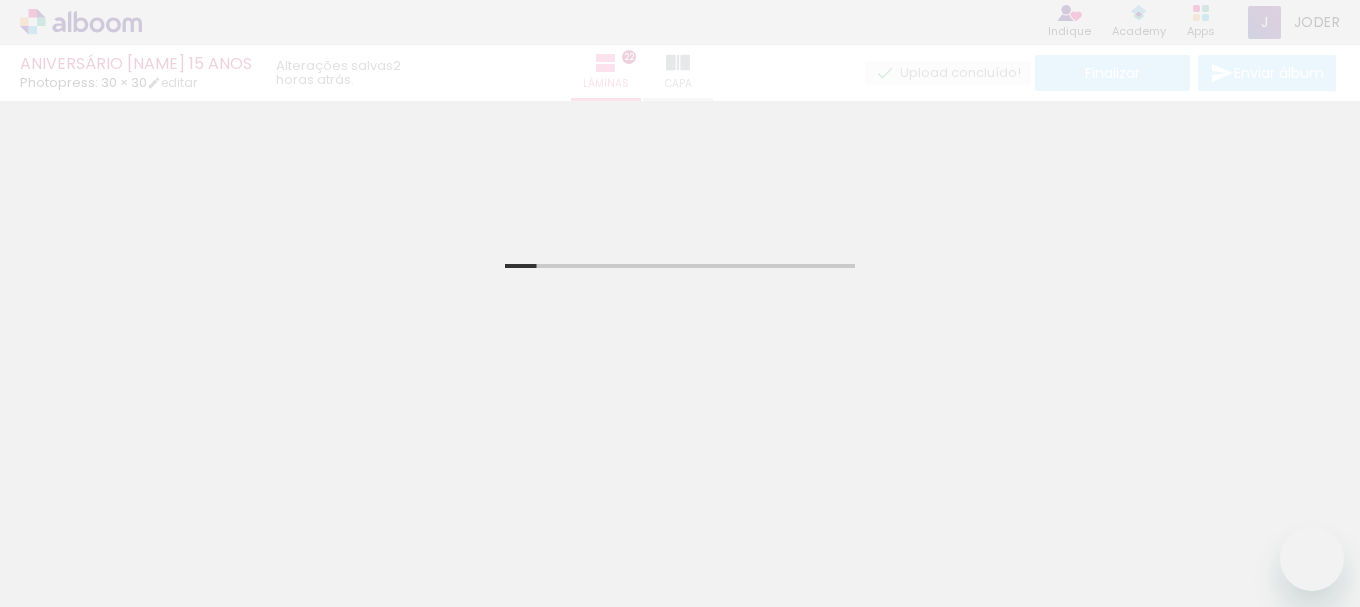 scroll, scrollTop: 0, scrollLeft: 0, axis: both 